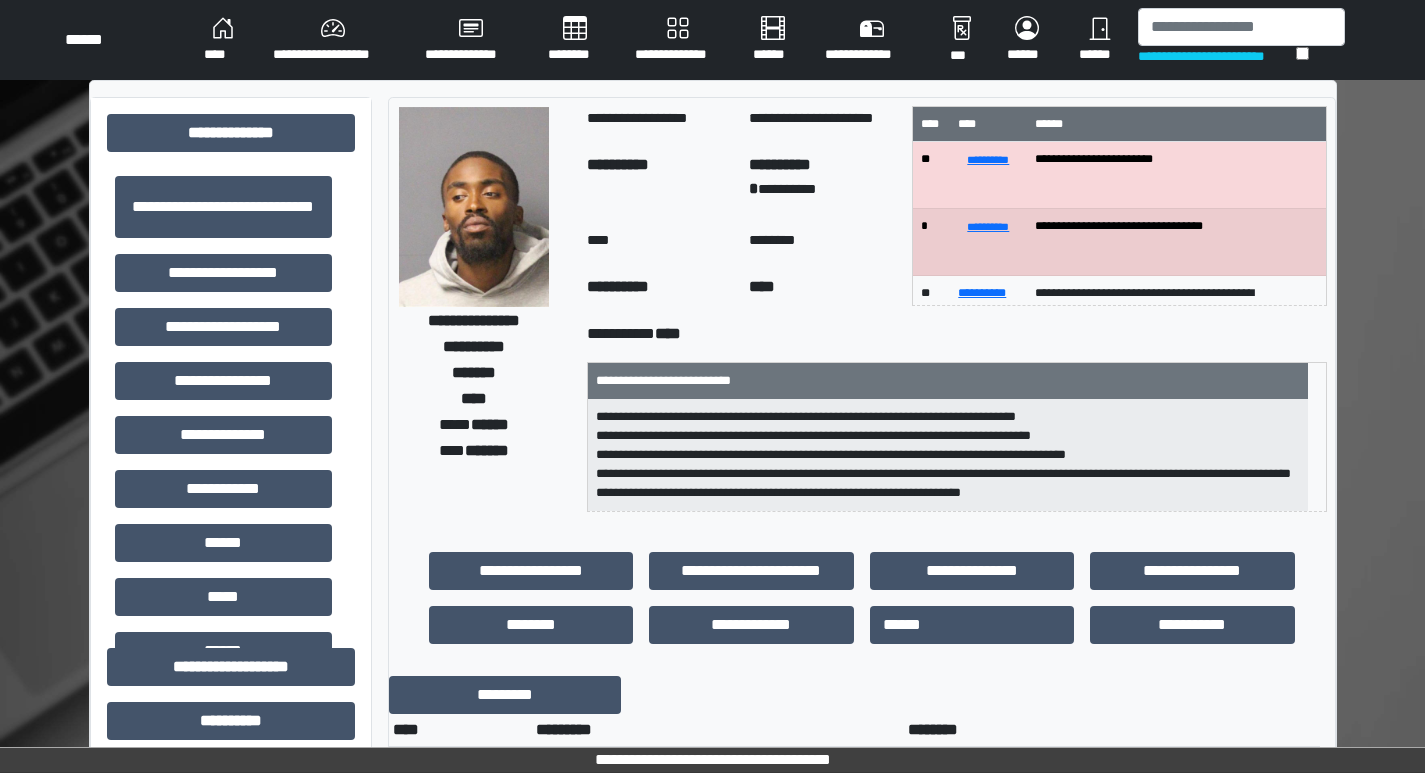 scroll, scrollTop: 500, scrollLeft: 0, axis: vertical 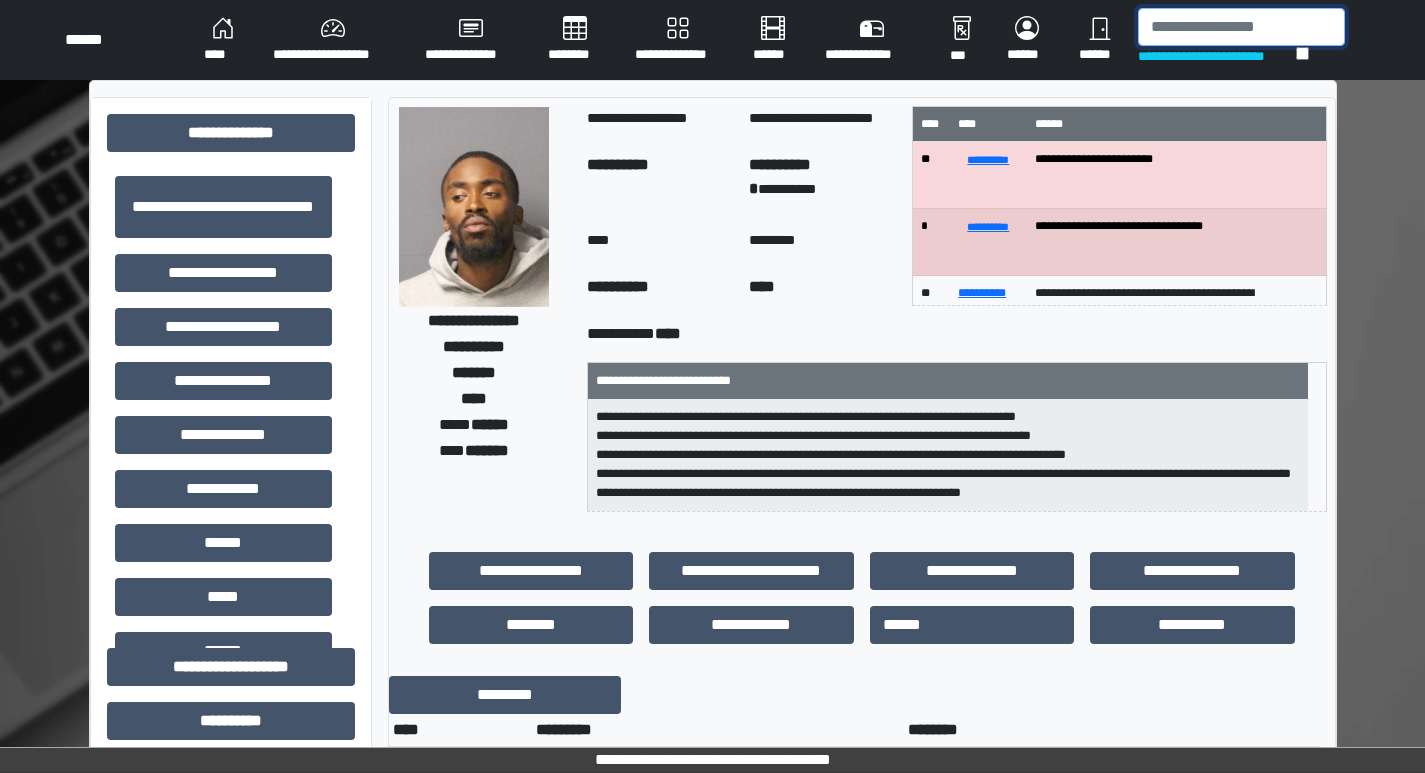 click at bounding box center (1241, 27) 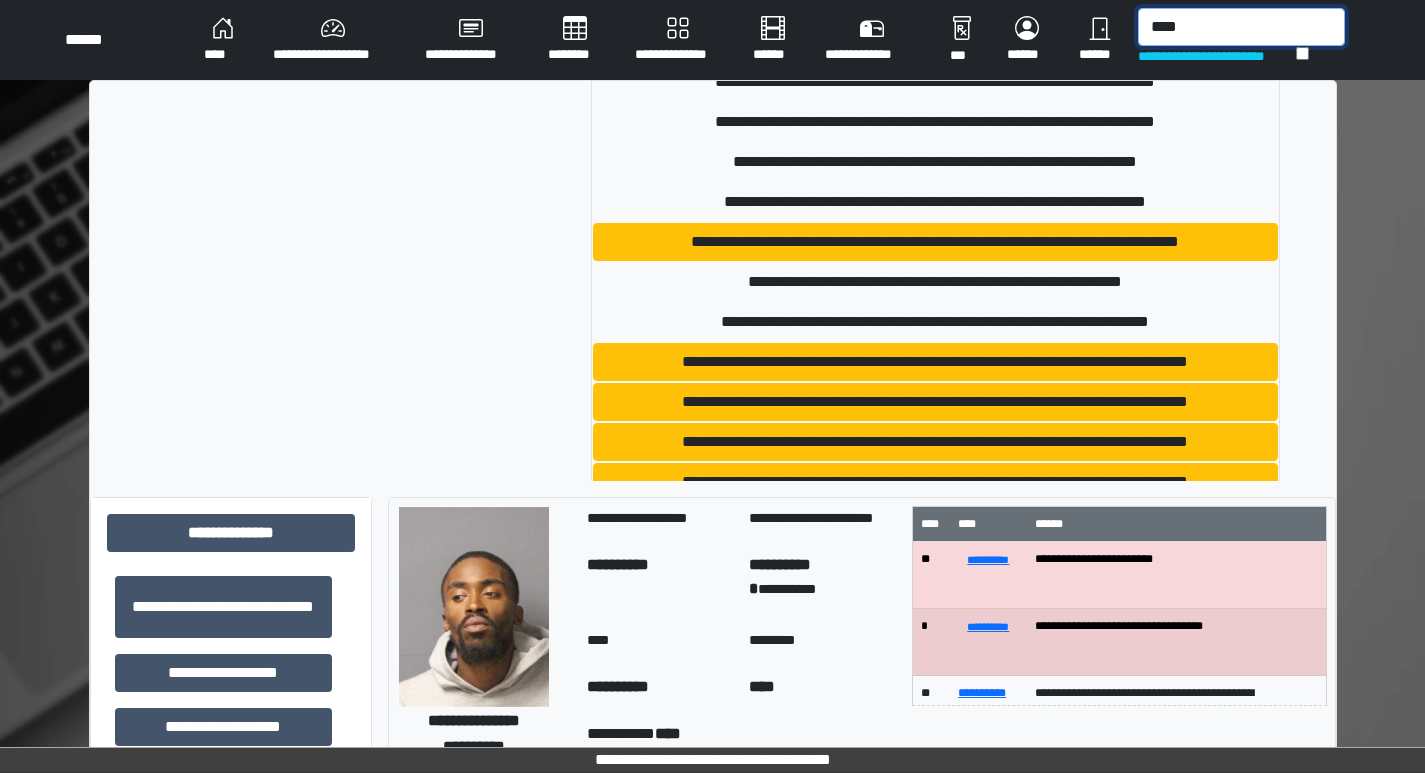 scroll, scrollTop: 600, scrollLeft: 0, axis: vertical 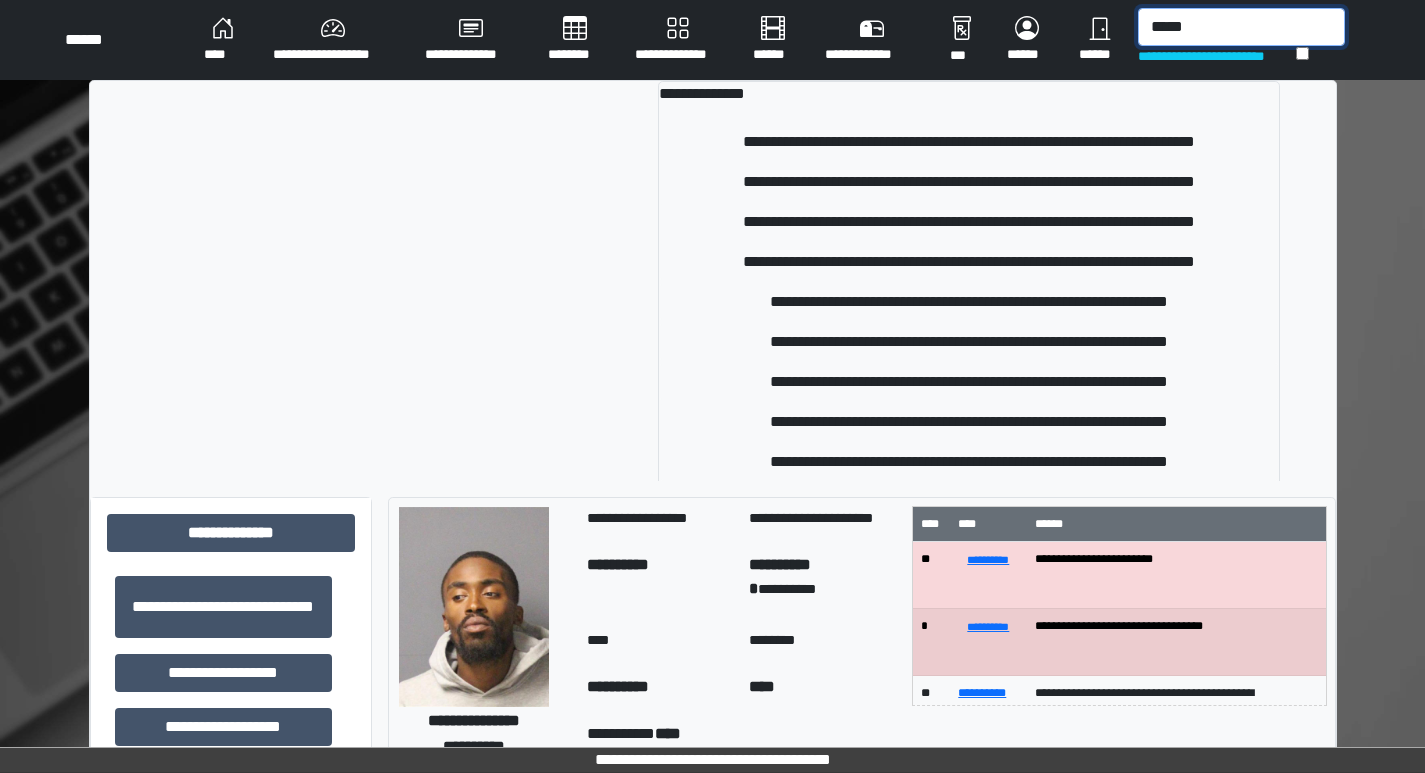 click on "*****" at bounding box center [1241, 27] 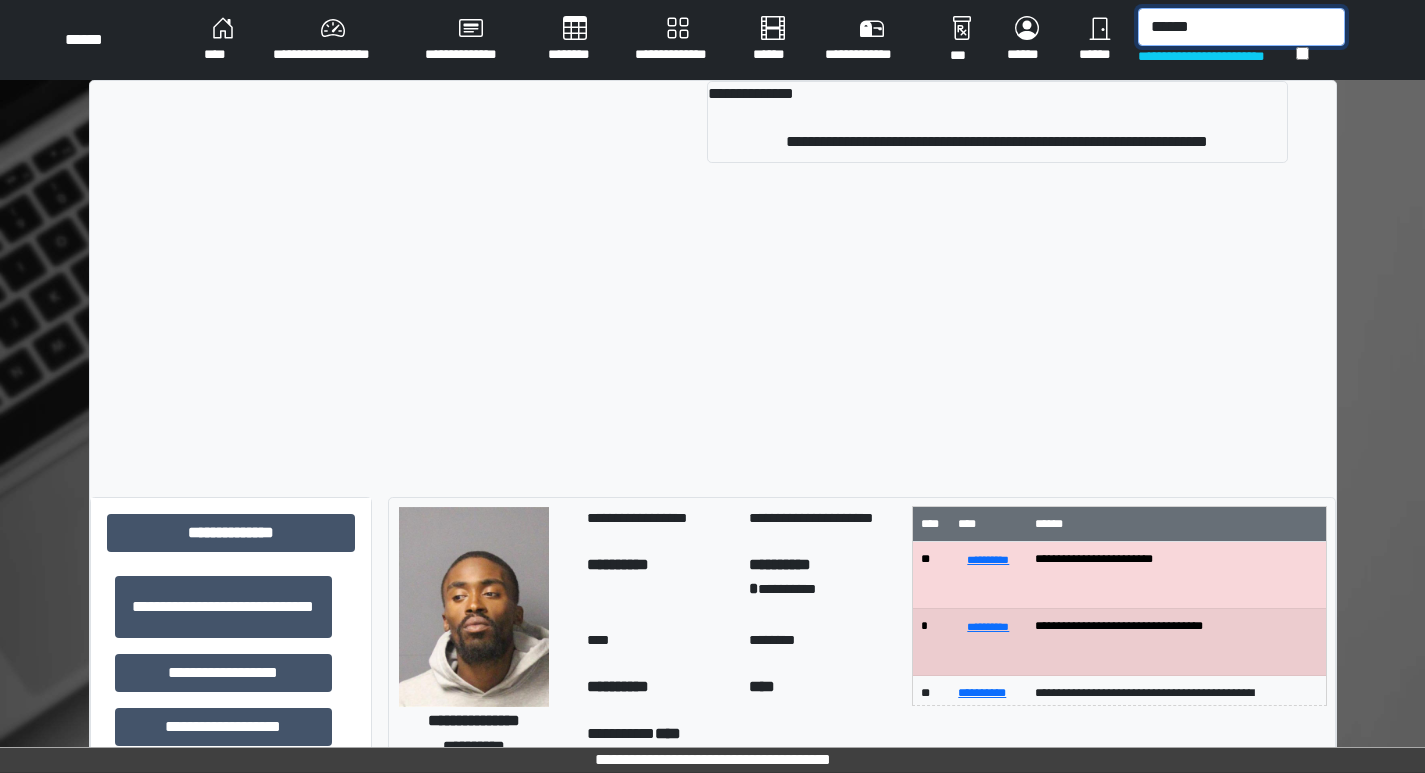 type on "******" 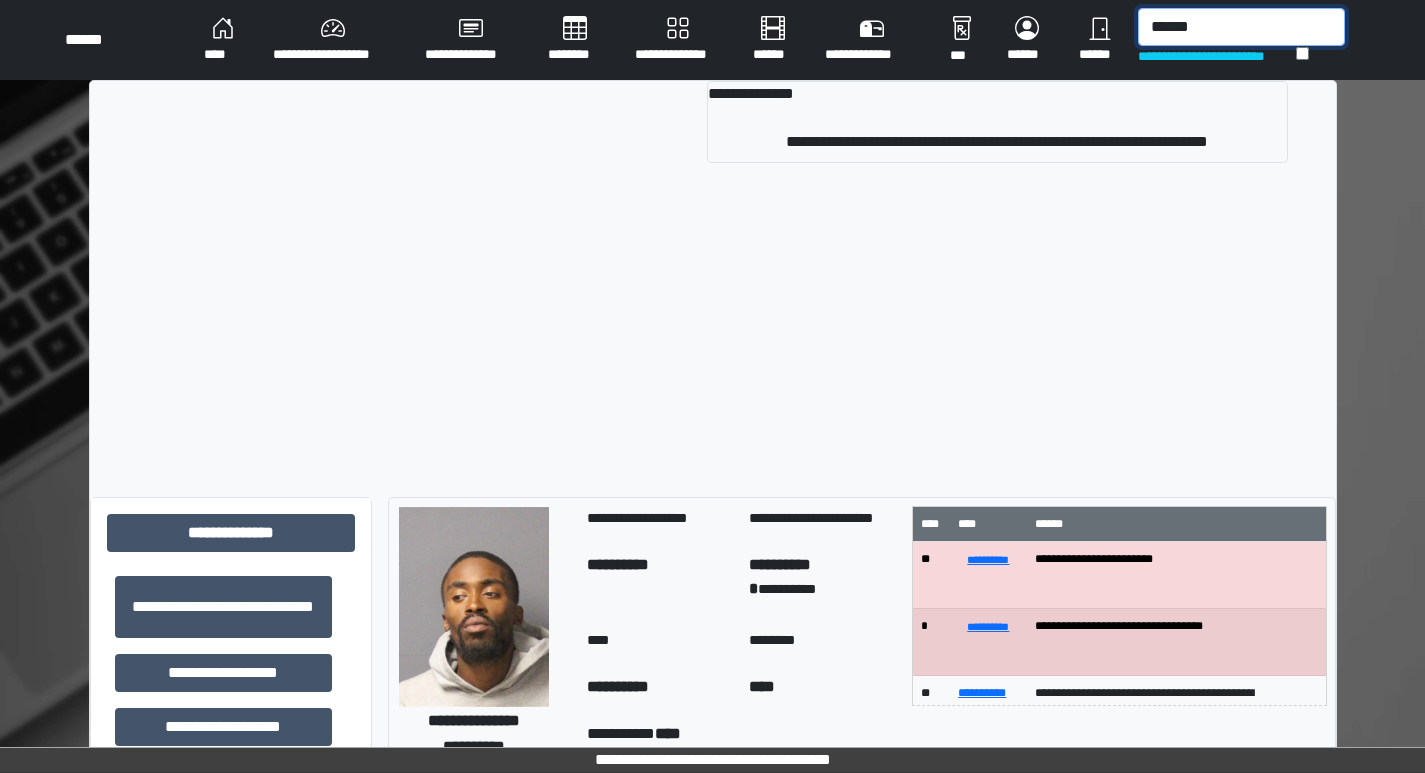 click on "******" at bounding box center [1241, 27] 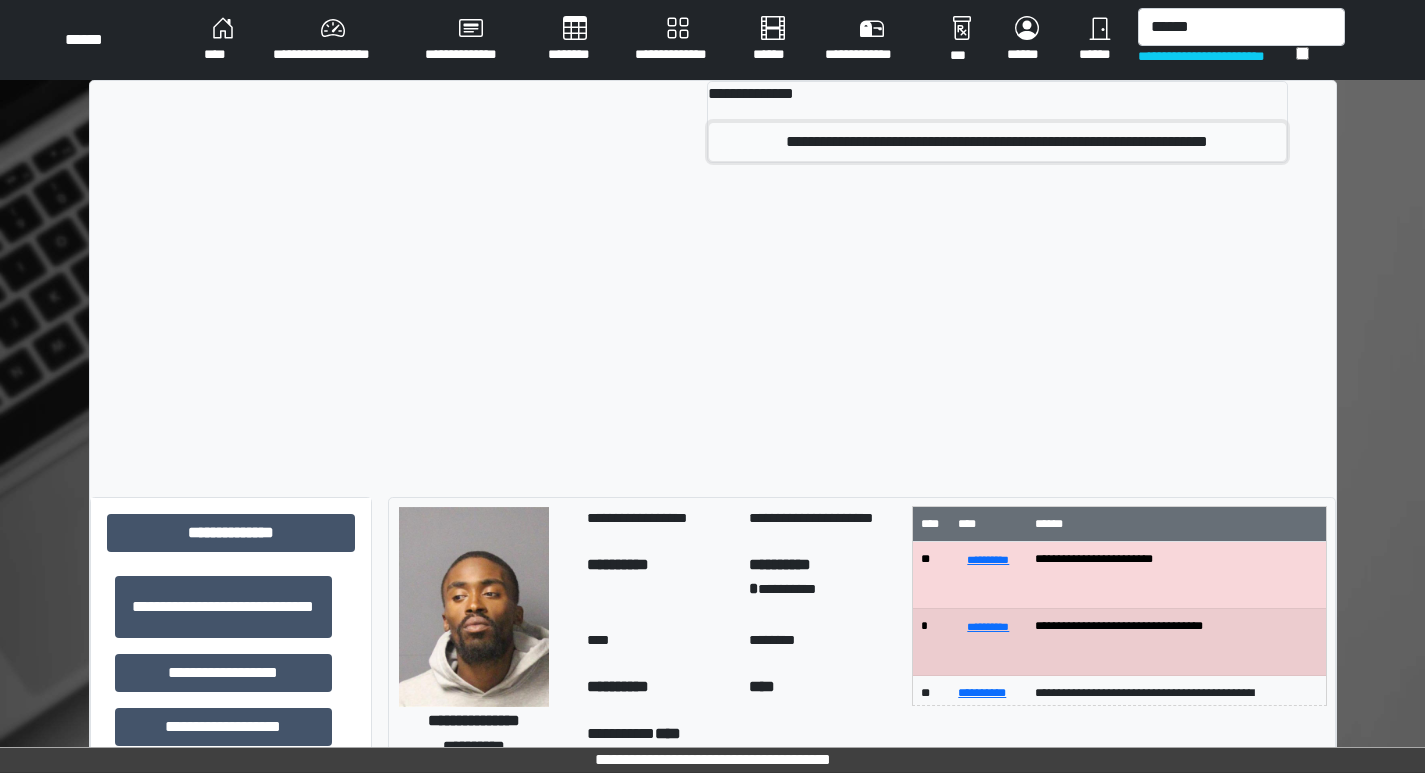 click on "**********" at bounding box center (997, 142) 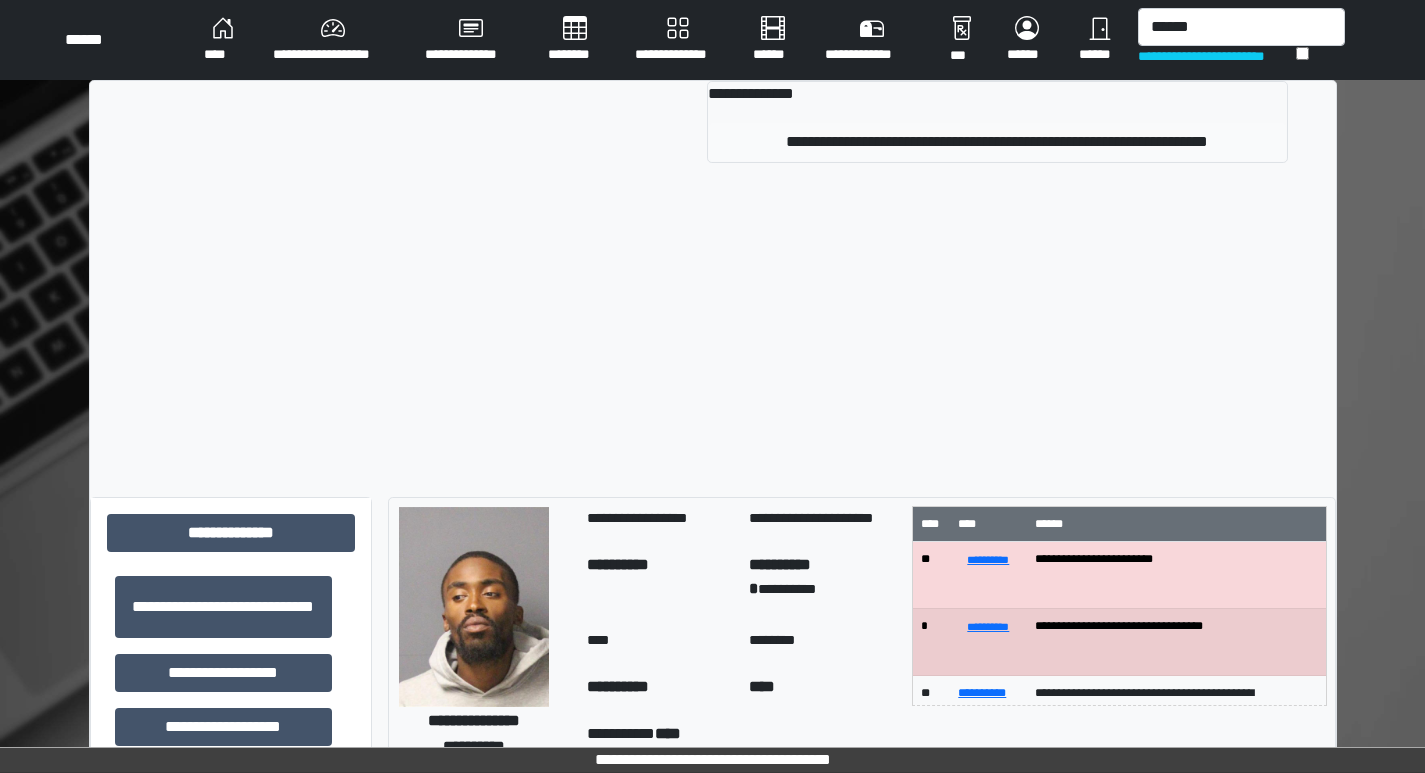 type 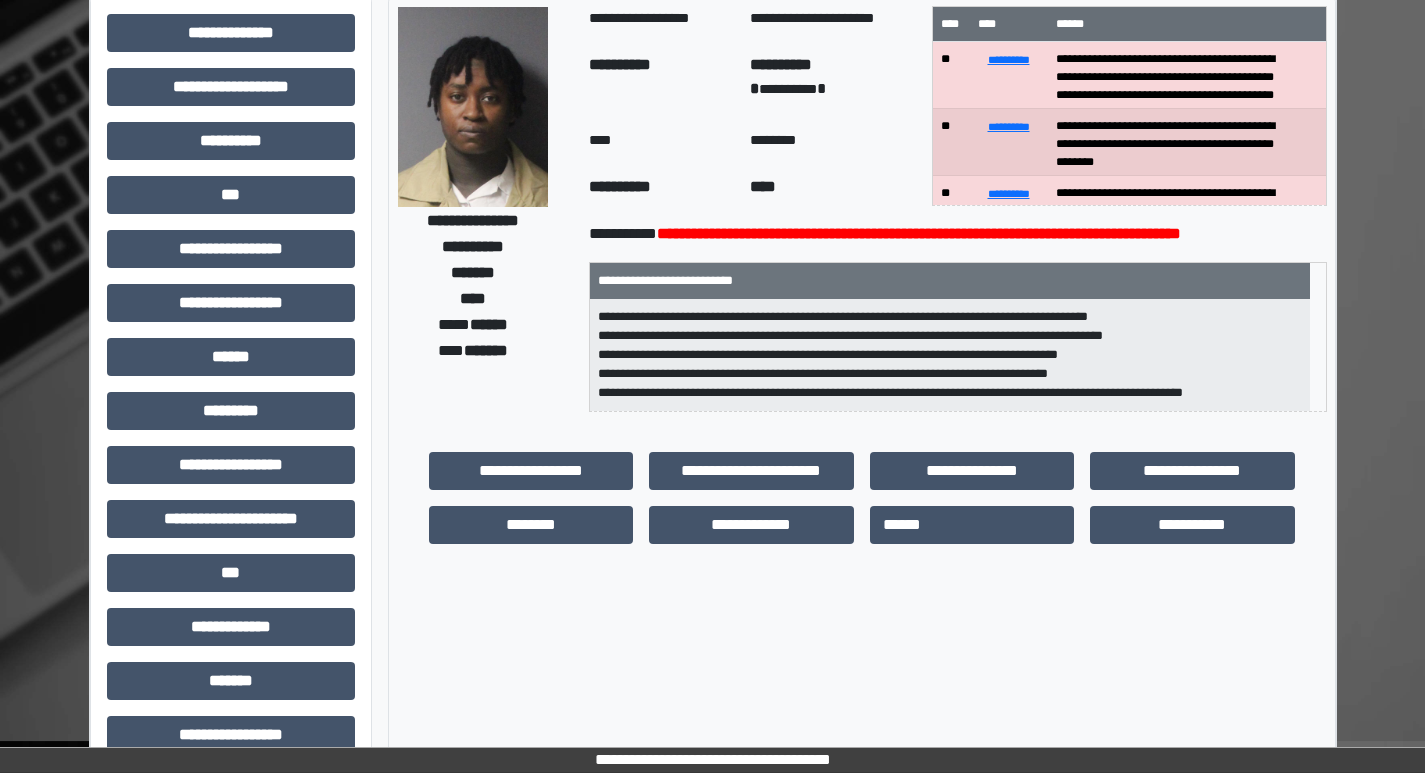 scroll, scrollTop: 200, scrollLeft: 0, axis: vertical 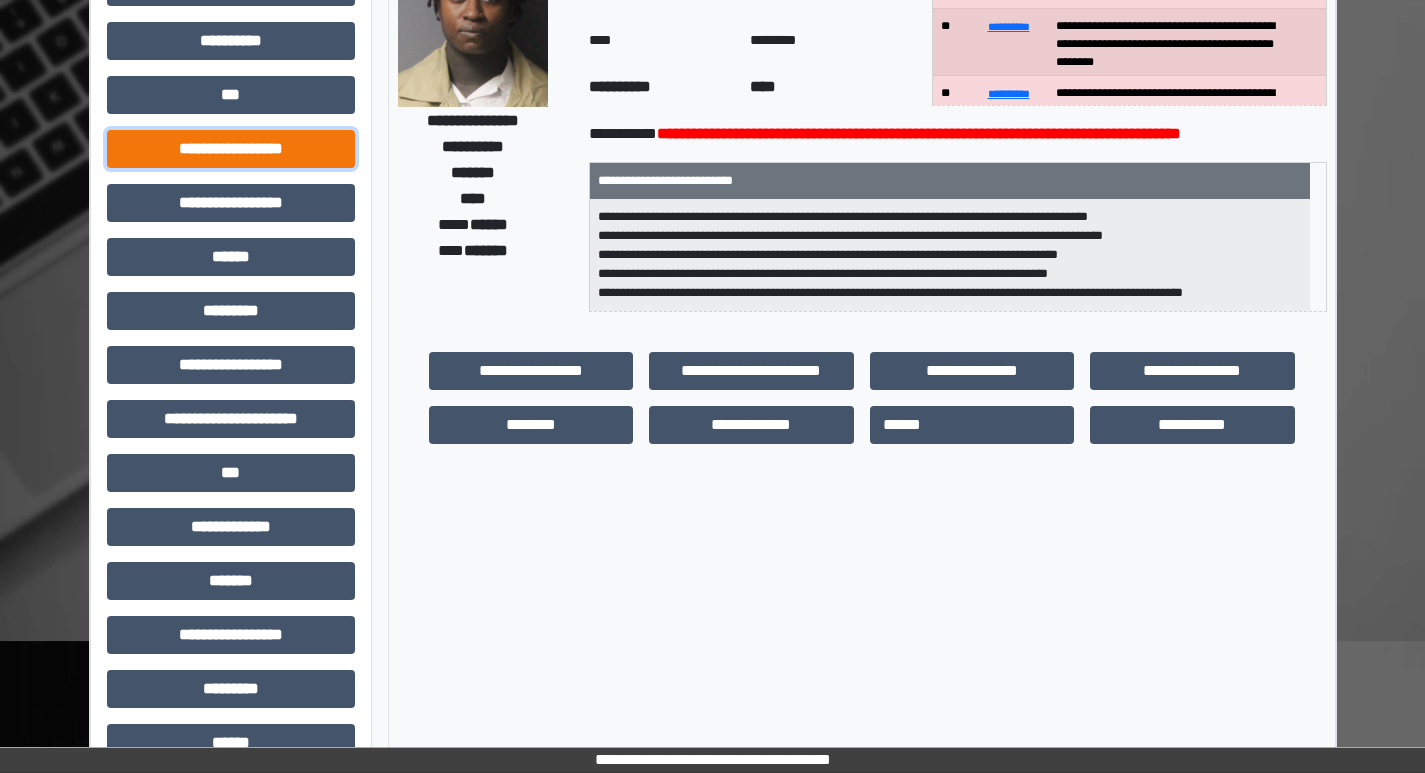 click on "**********" at bounding box center [231, 149] 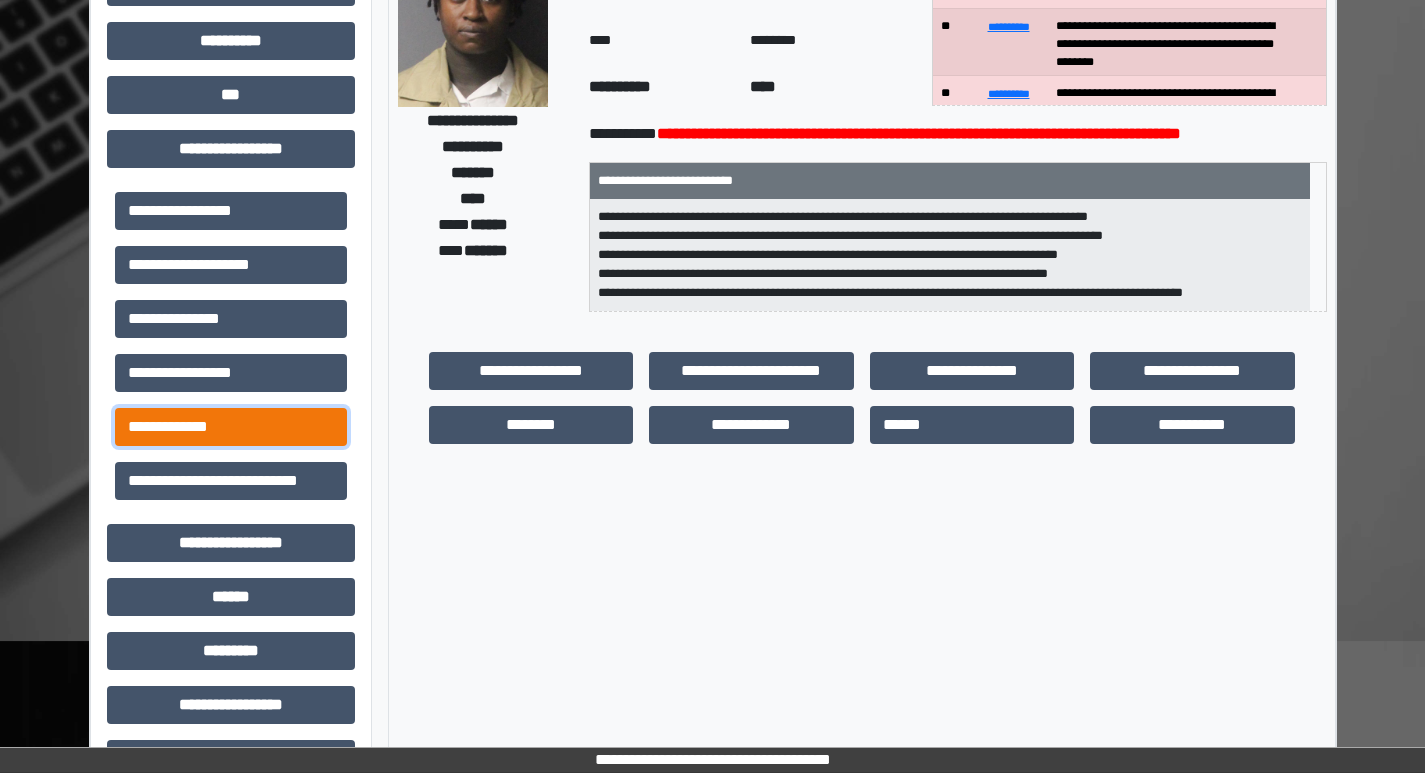 click on "**********" at bounding box center (231, 427) 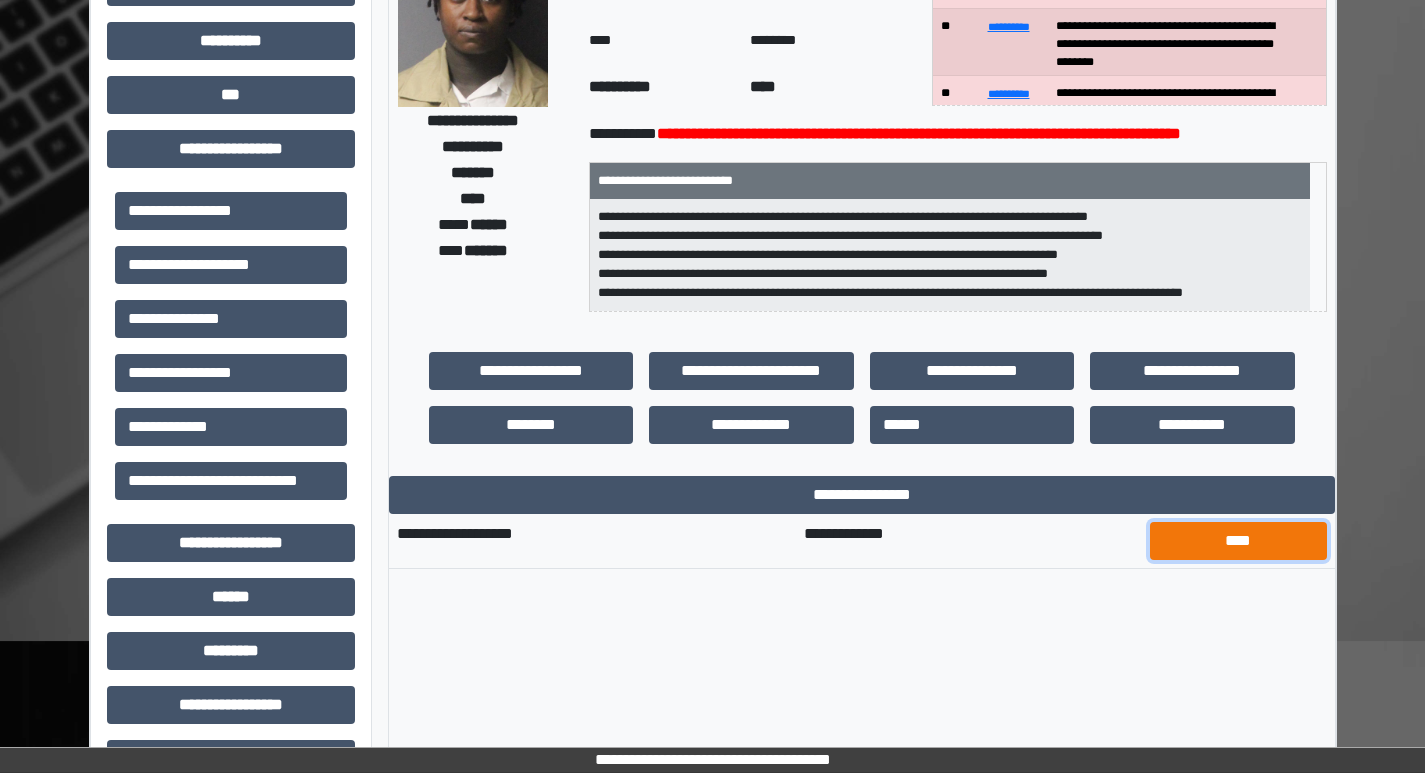 click on "****" at bounding box center (1238, 541) 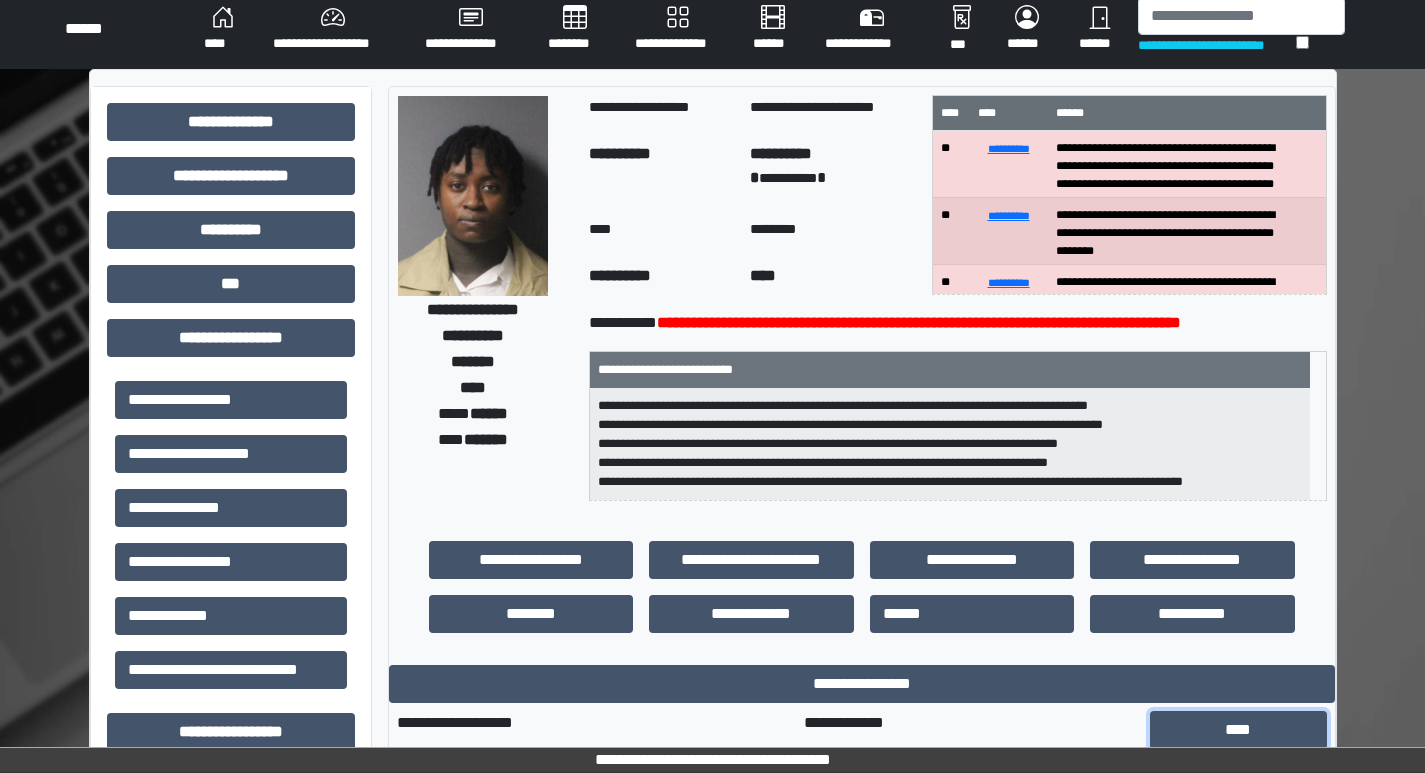 scroll, scrollTop: 0, scrollLeft: 0, axis: both 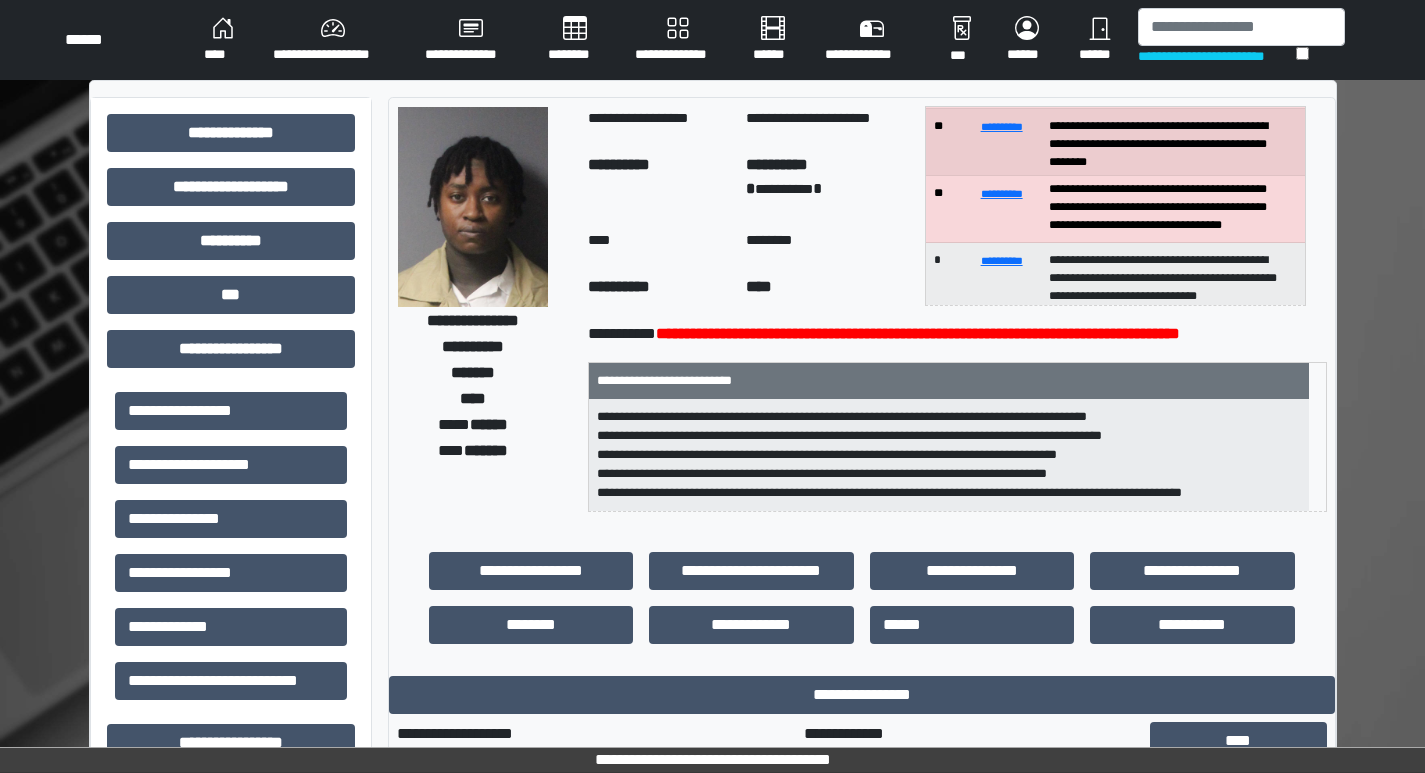click on "****" at bounding box center (222, 40) 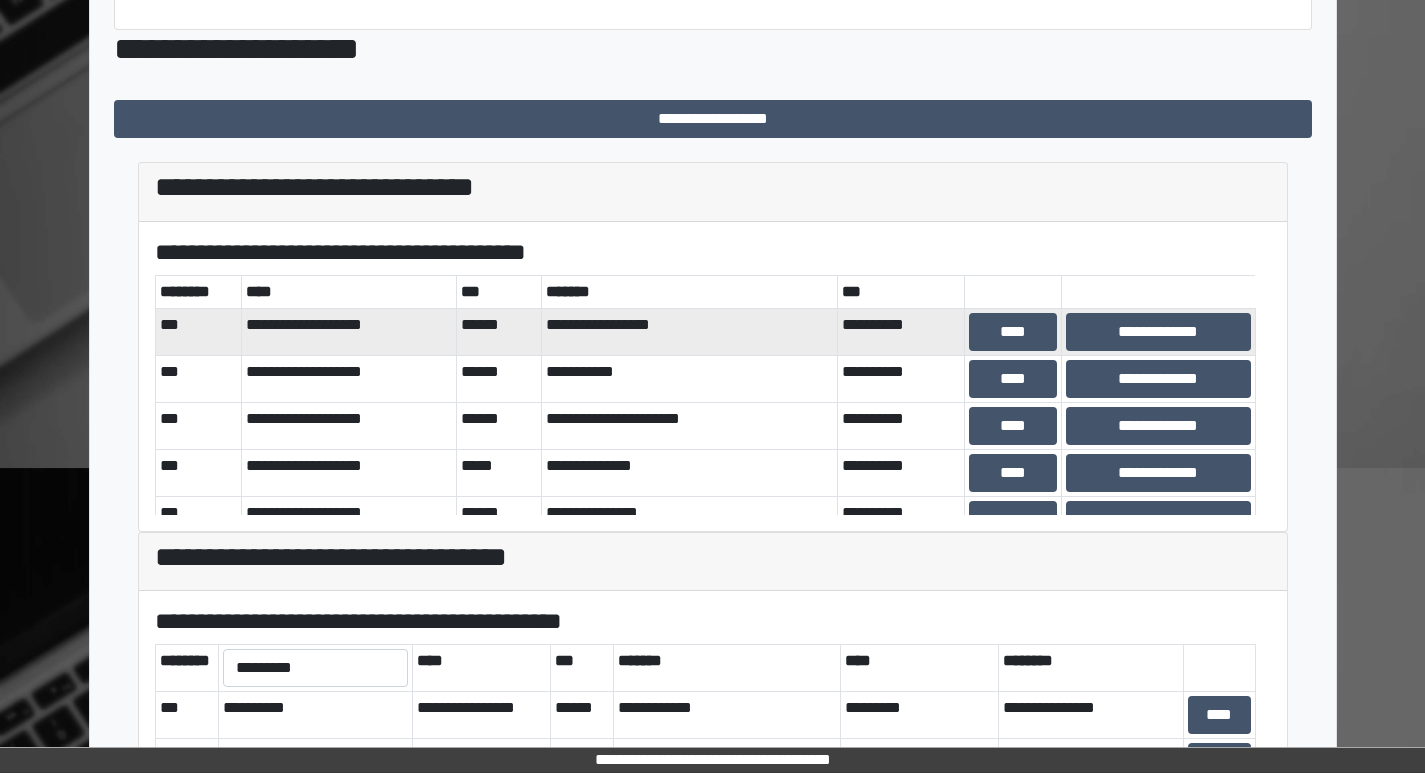 scroll, scrollTop: 400, scrollLeft: 0, axis: vertical 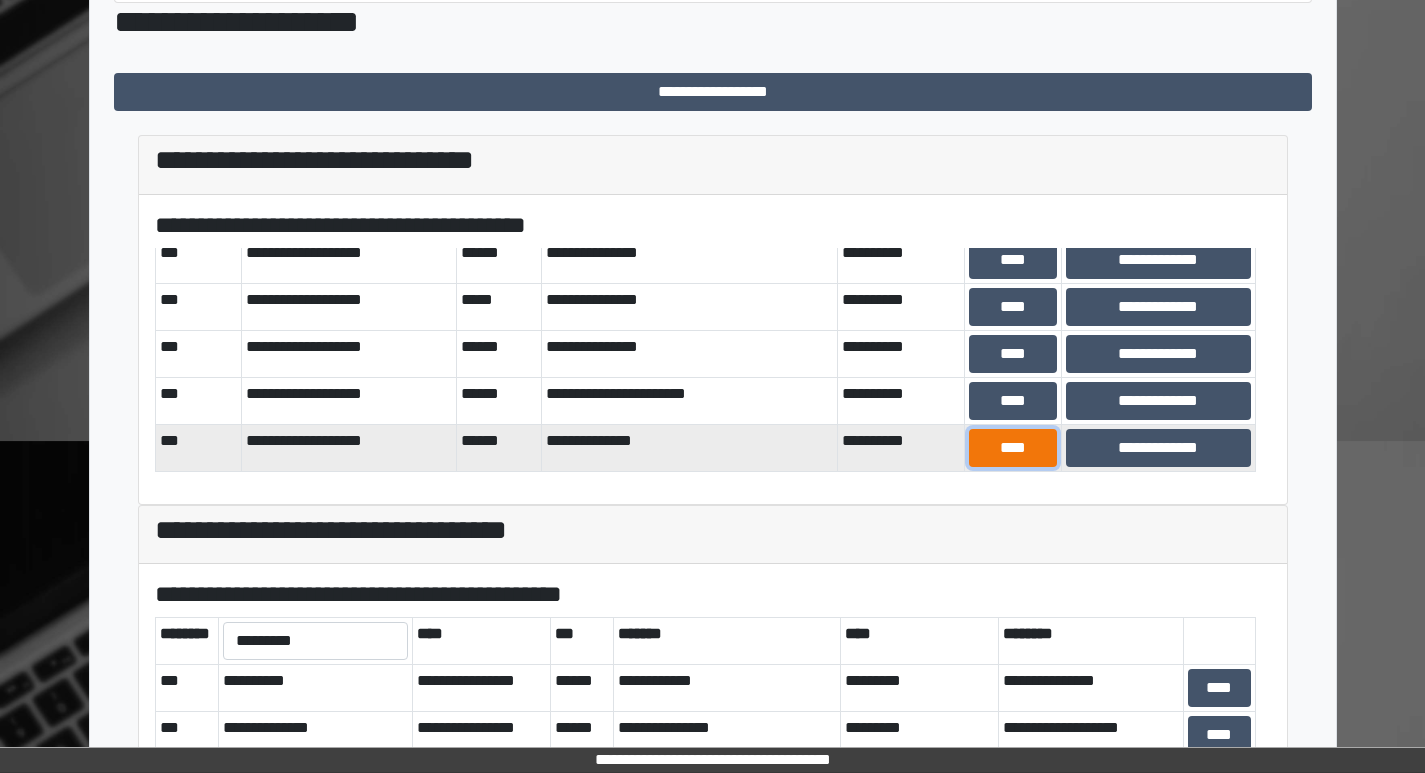 click on "****" at bounding box center [1012, 448] 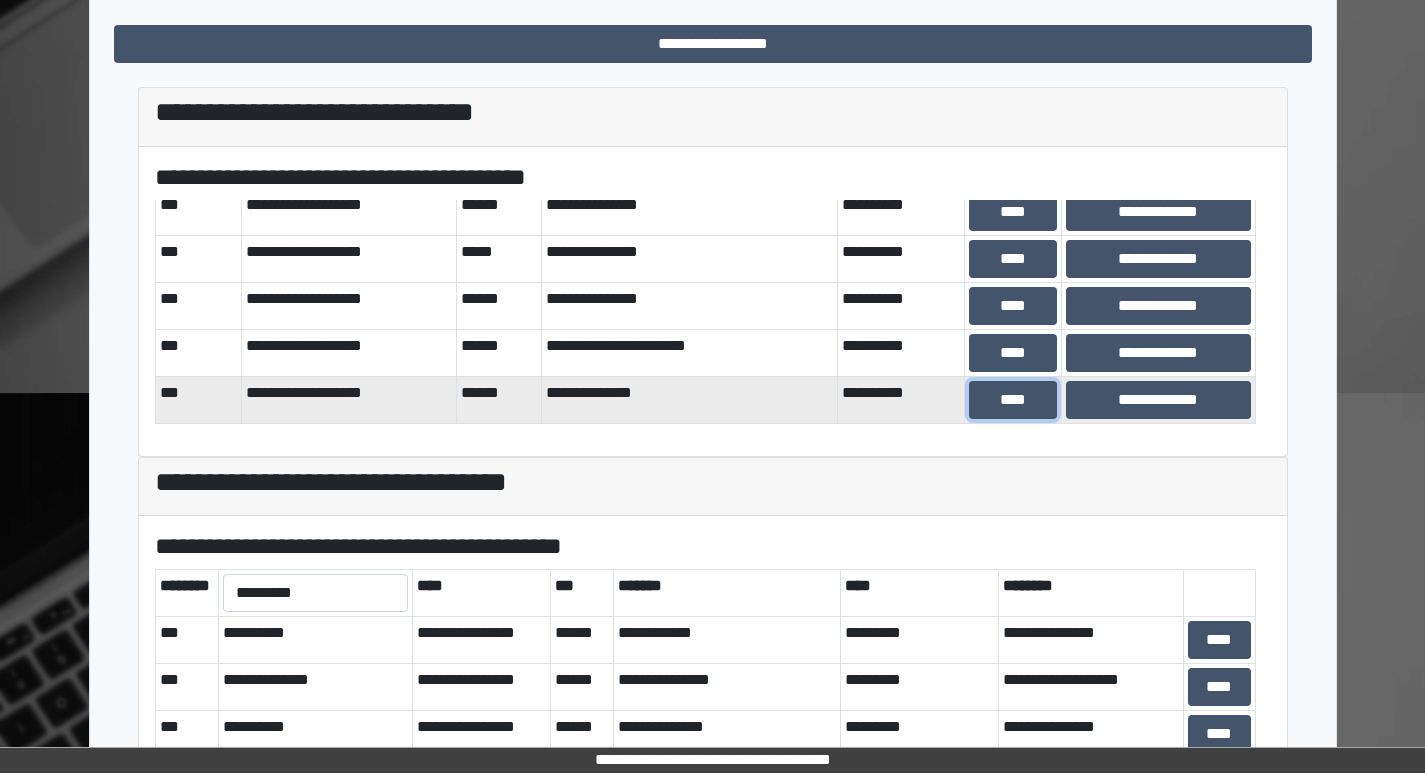 scroll, scrollTop: 400, scrollLeft: 0, axis: vertical 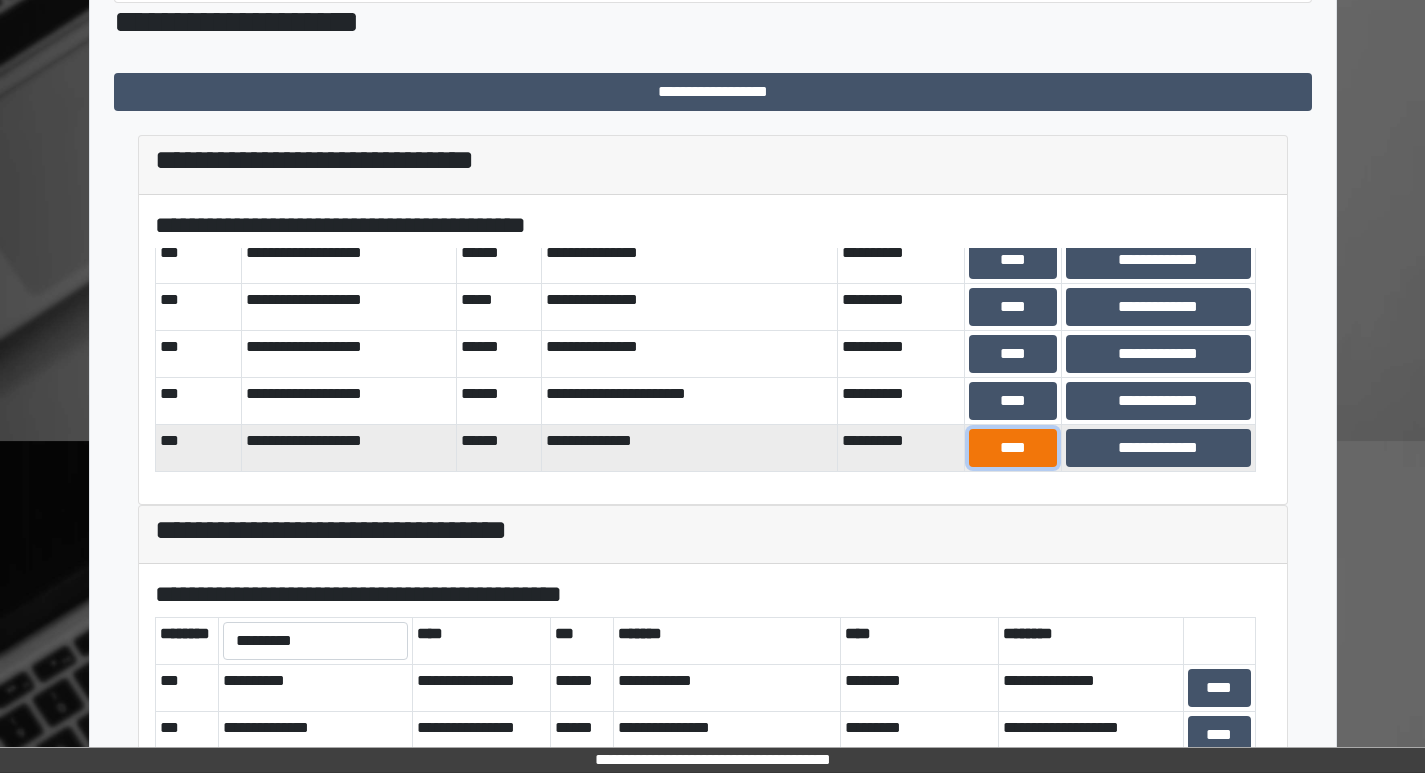 click on "****" at bounding box center [1012, 448] 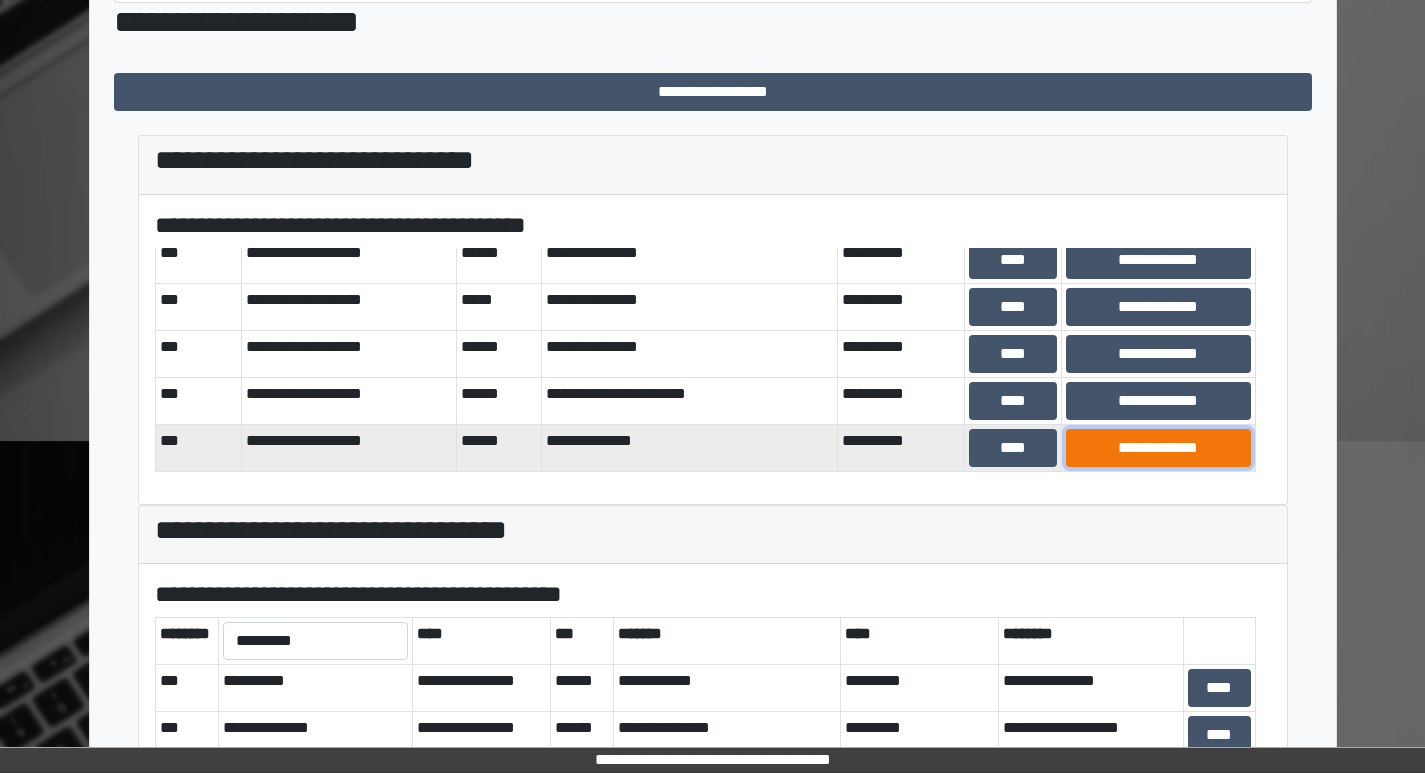 click on "**********" at bounding box center (1158, 448) 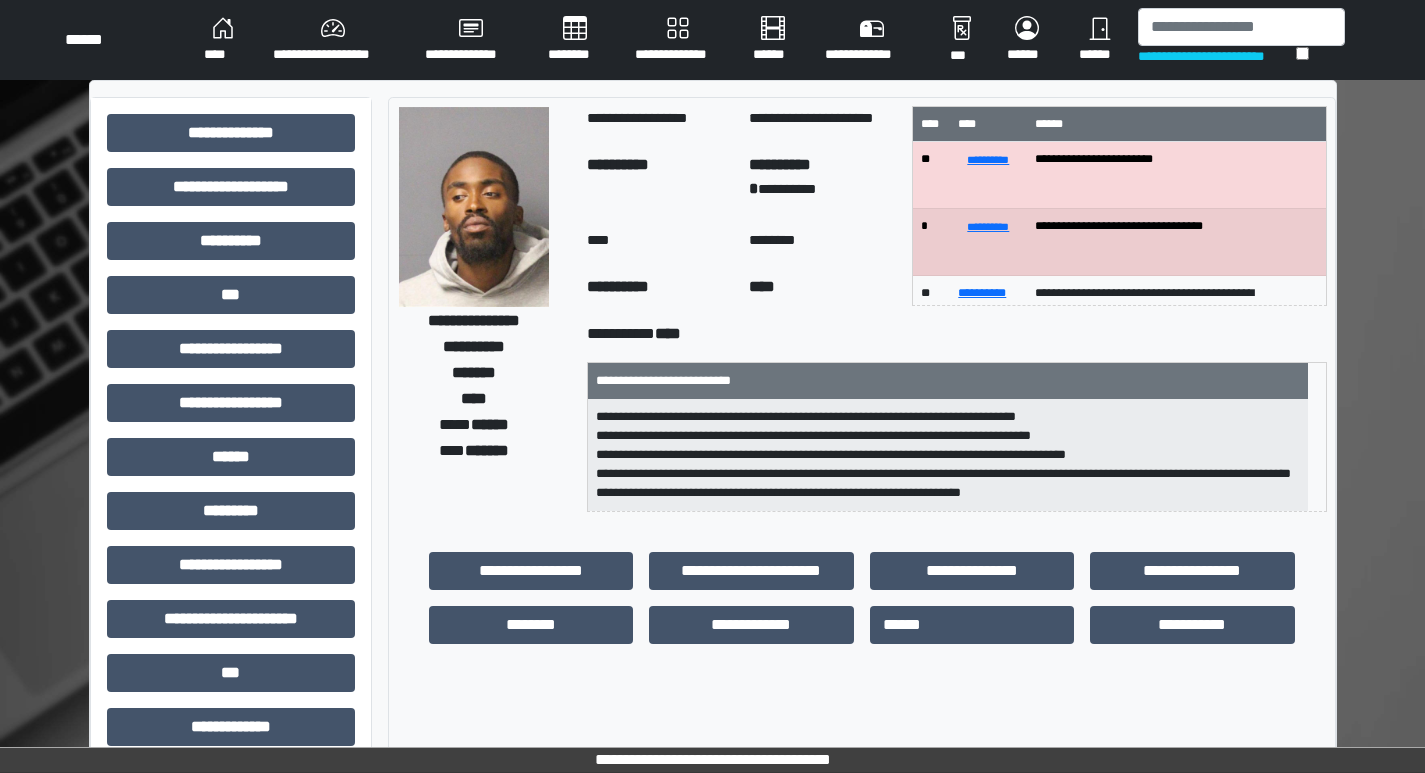 scroll, scrollTop: 0, scrollLeft: 0, axis: both 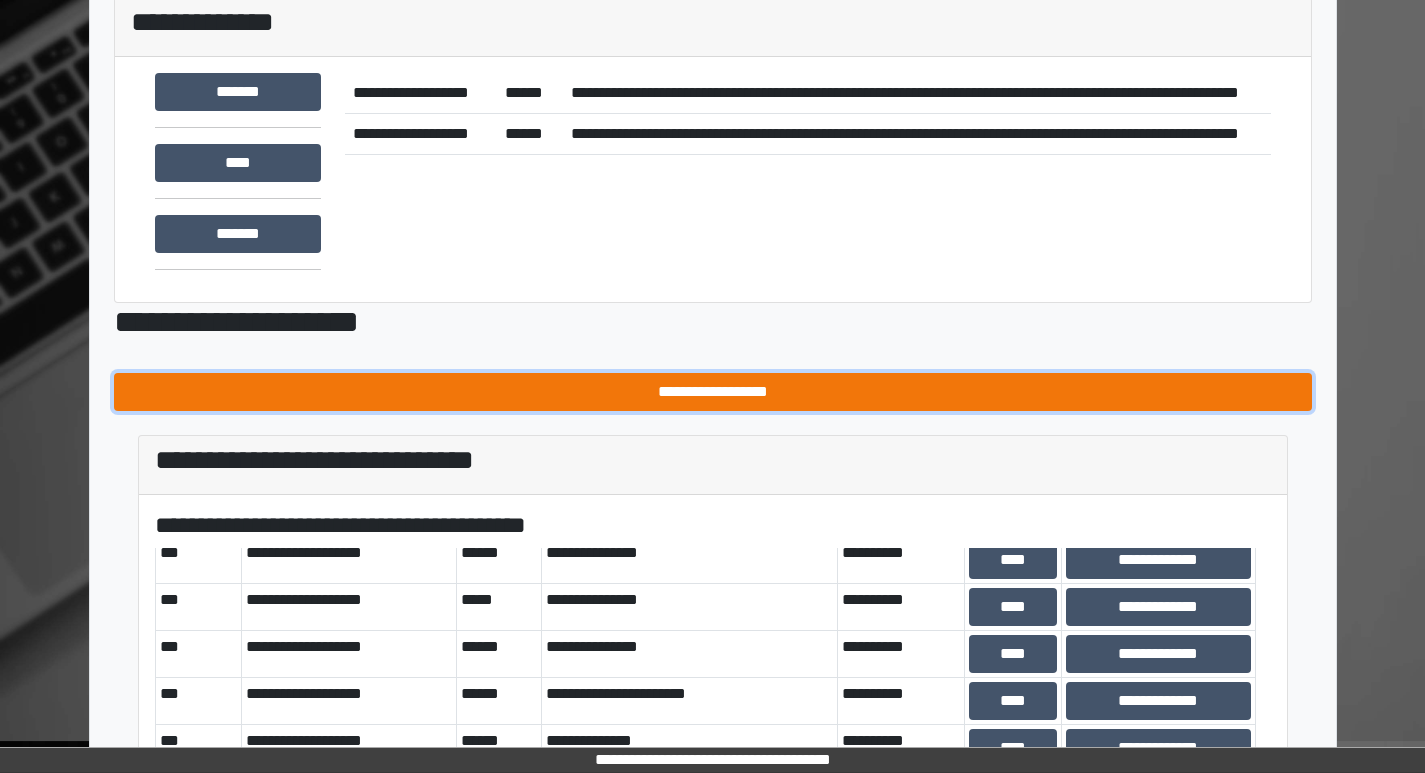click on "**********" at bounding box center [713, 392] 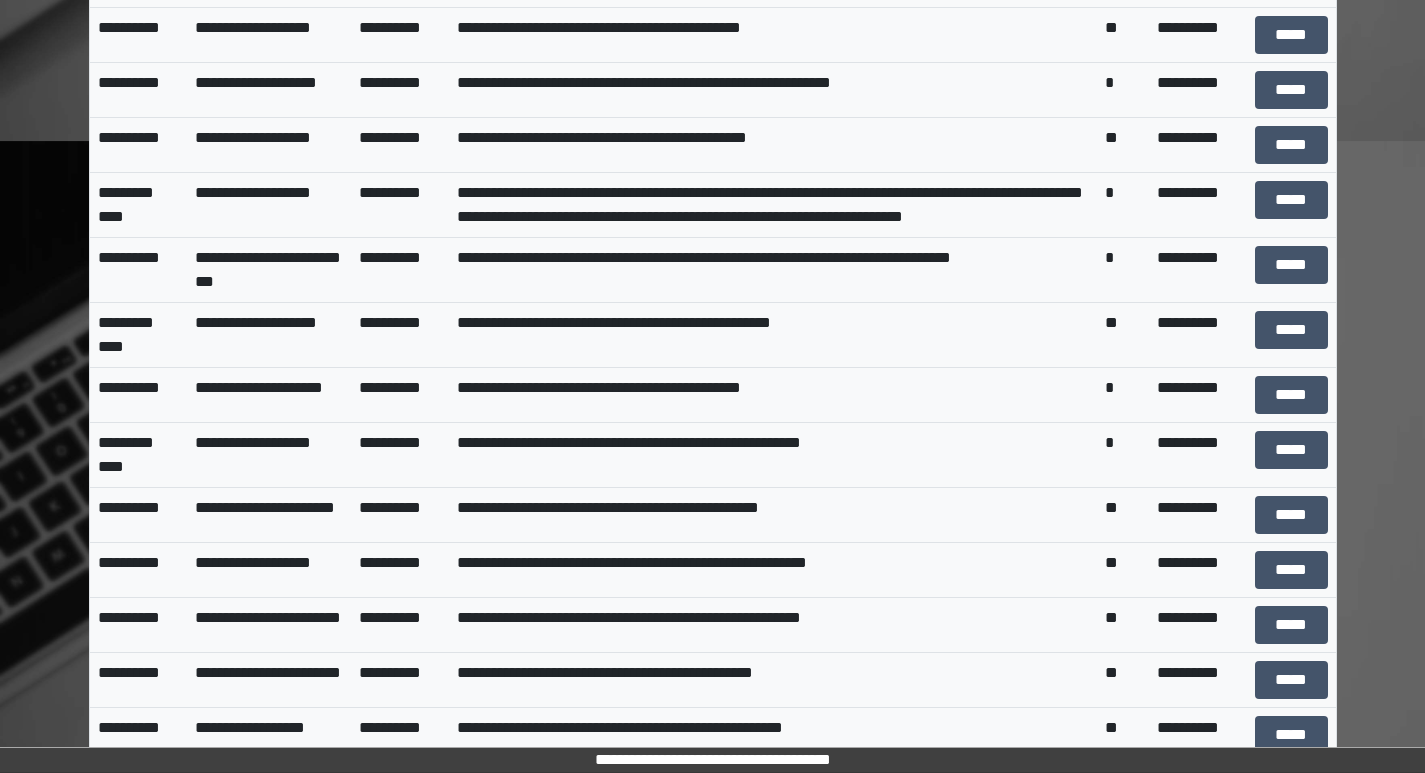 scroll, scrollTop: 1400, scrollLeft: 0, axis: vertical 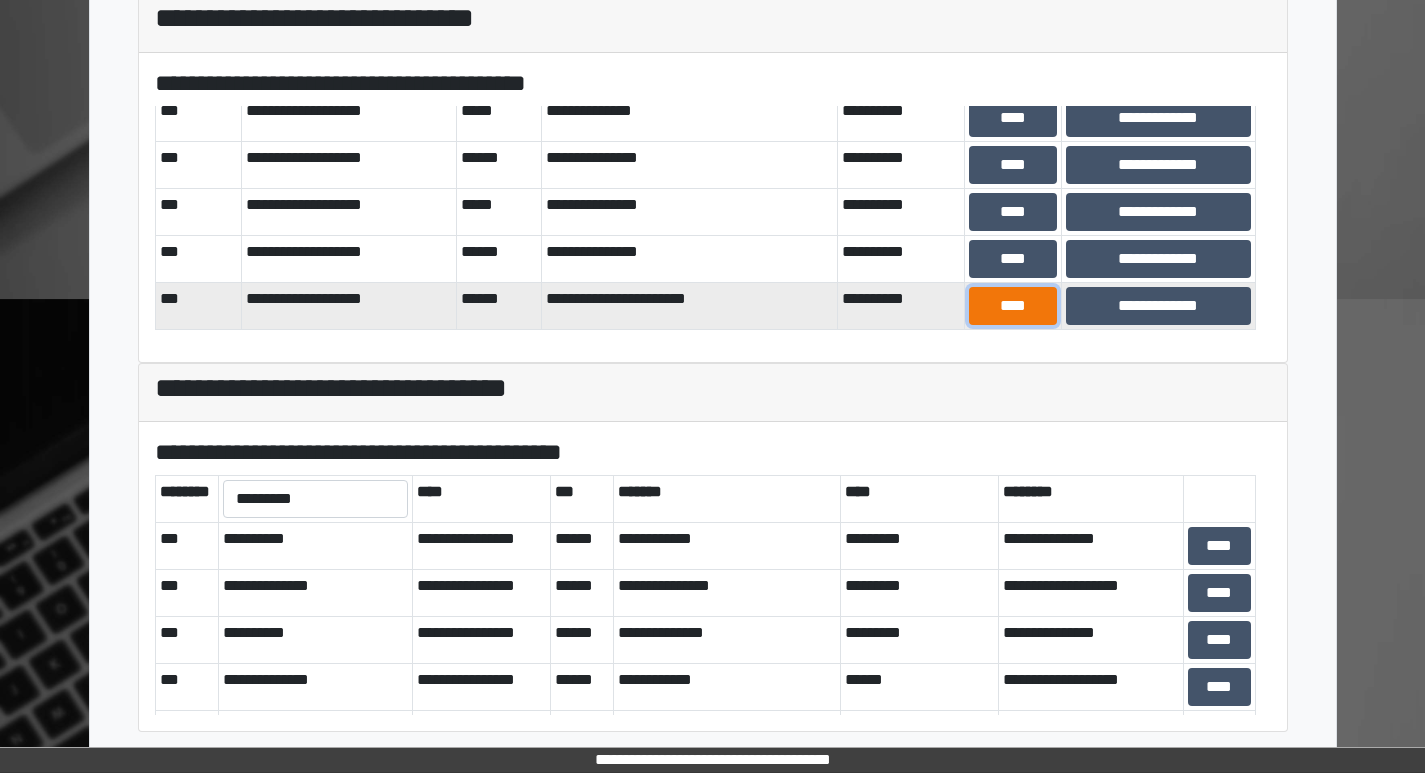 click on "****" at bounding box center [1012, 306] 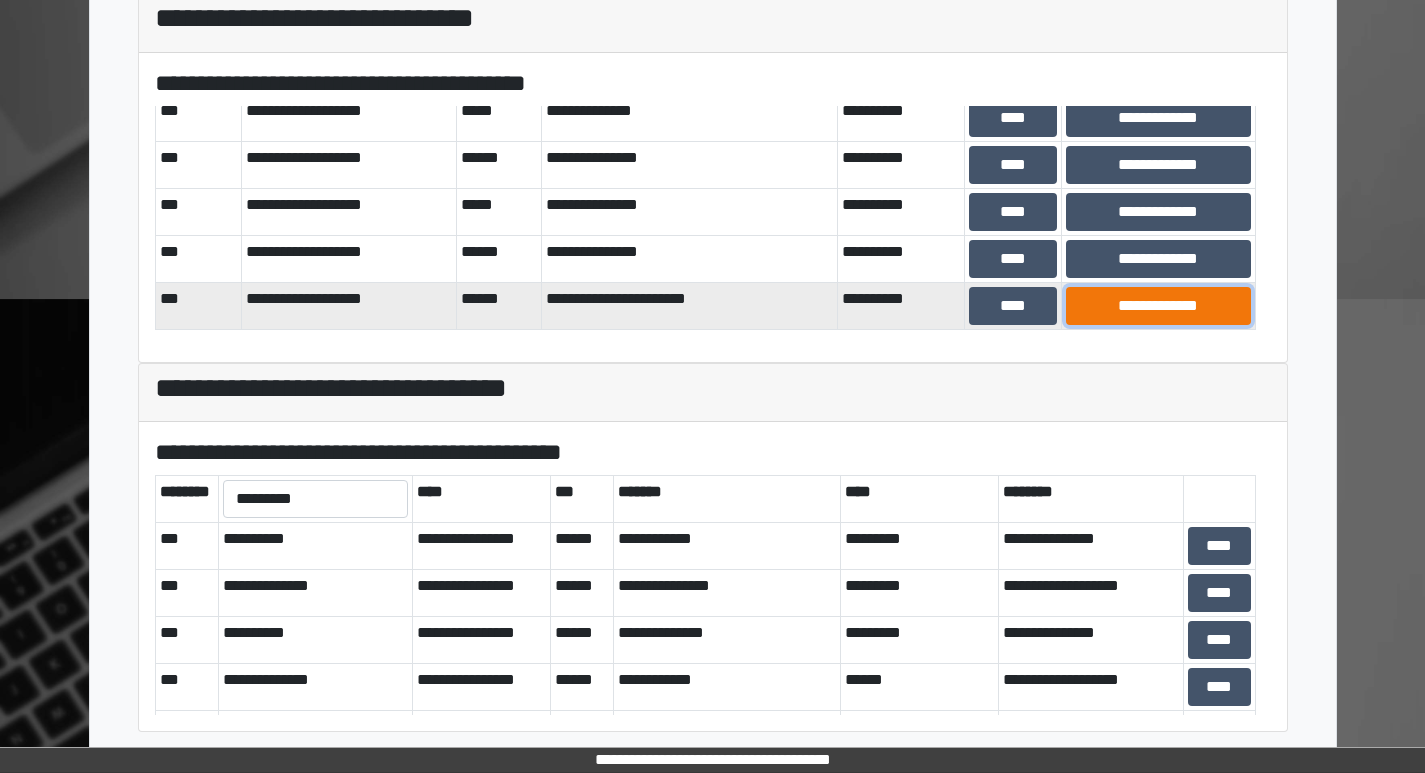 click on "**********" at bounding box center (1158, 306) 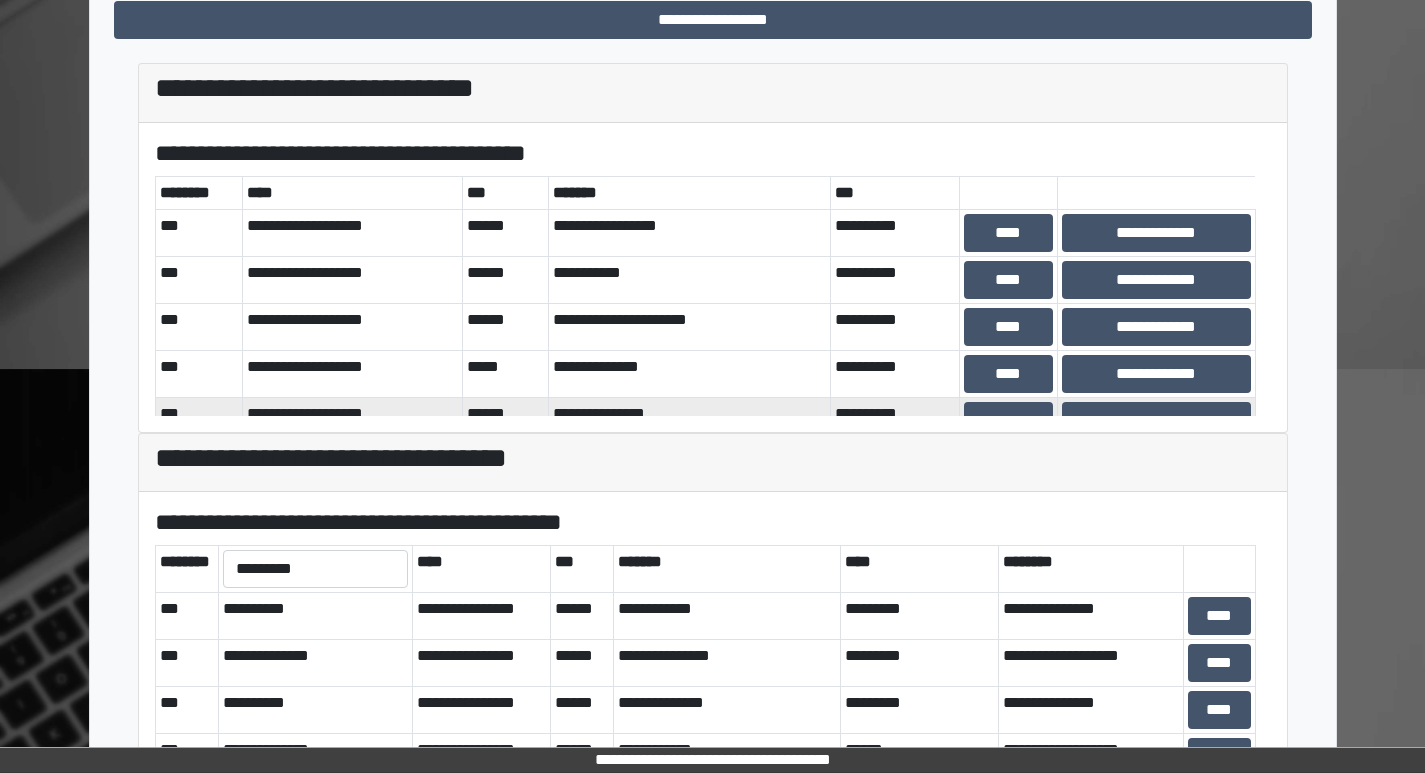 scroll, scrollTop: 500, scrollLeft: 0, axis: vertical 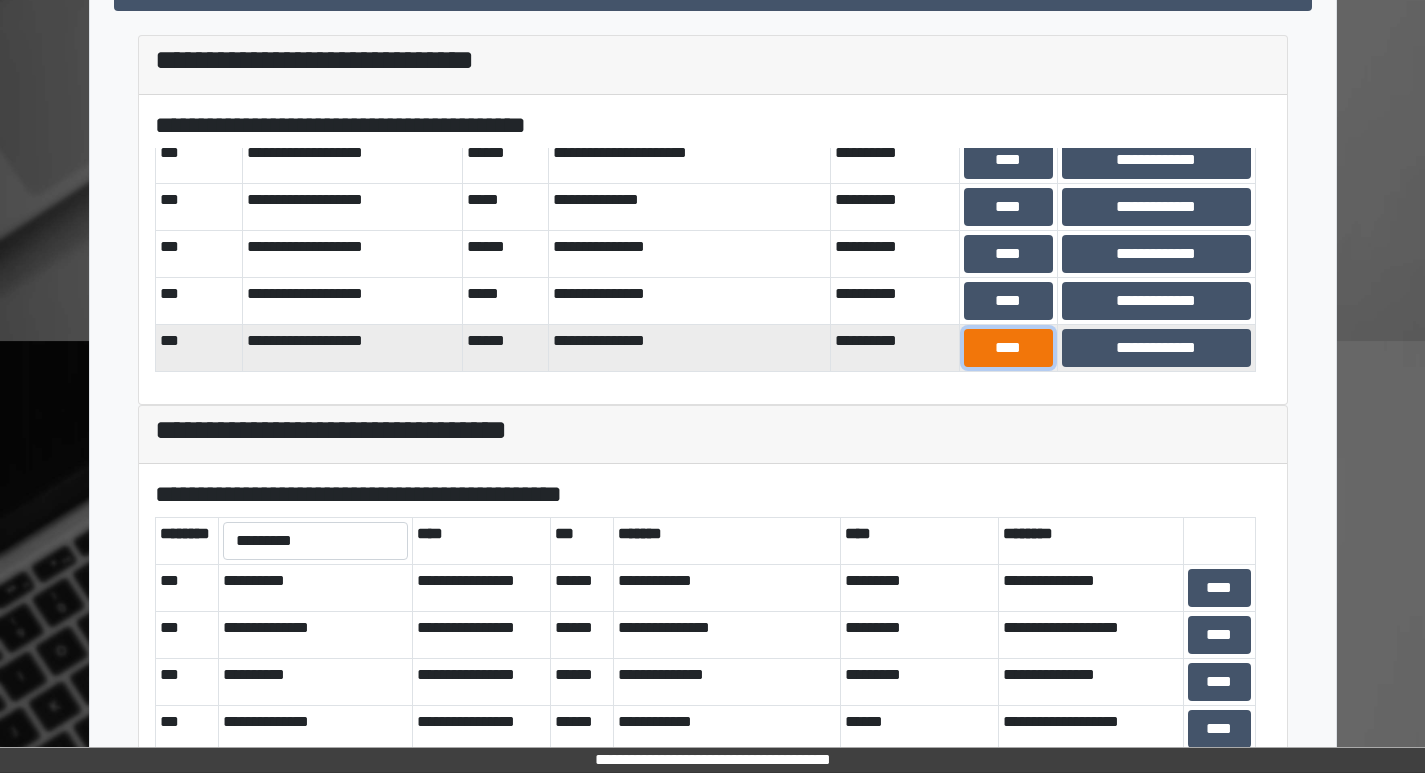 click on "****" at bounding box center [1008, 348] 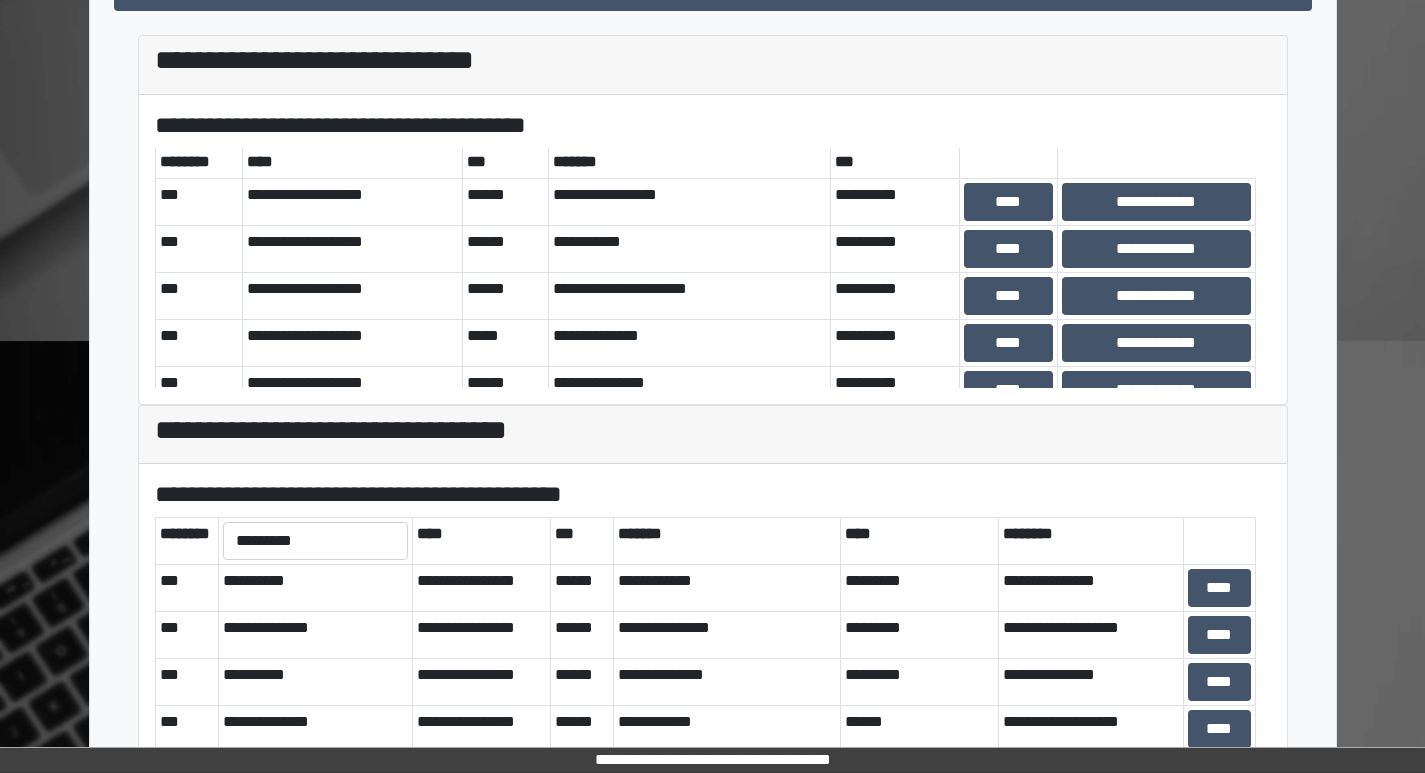 scroll, scrollTop: 0, scrollLeft: 0, axis: both 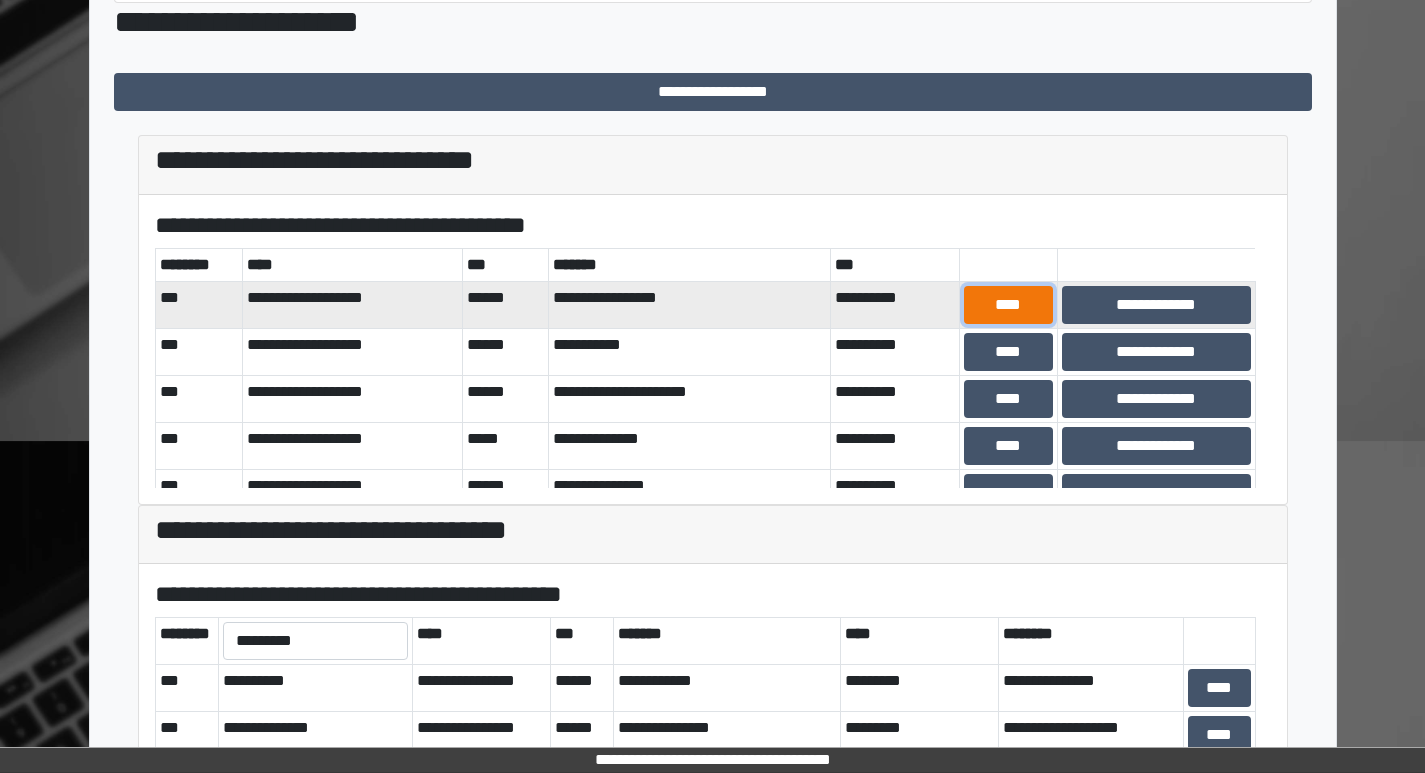 click on "****" at bounding box center [1008, 305] 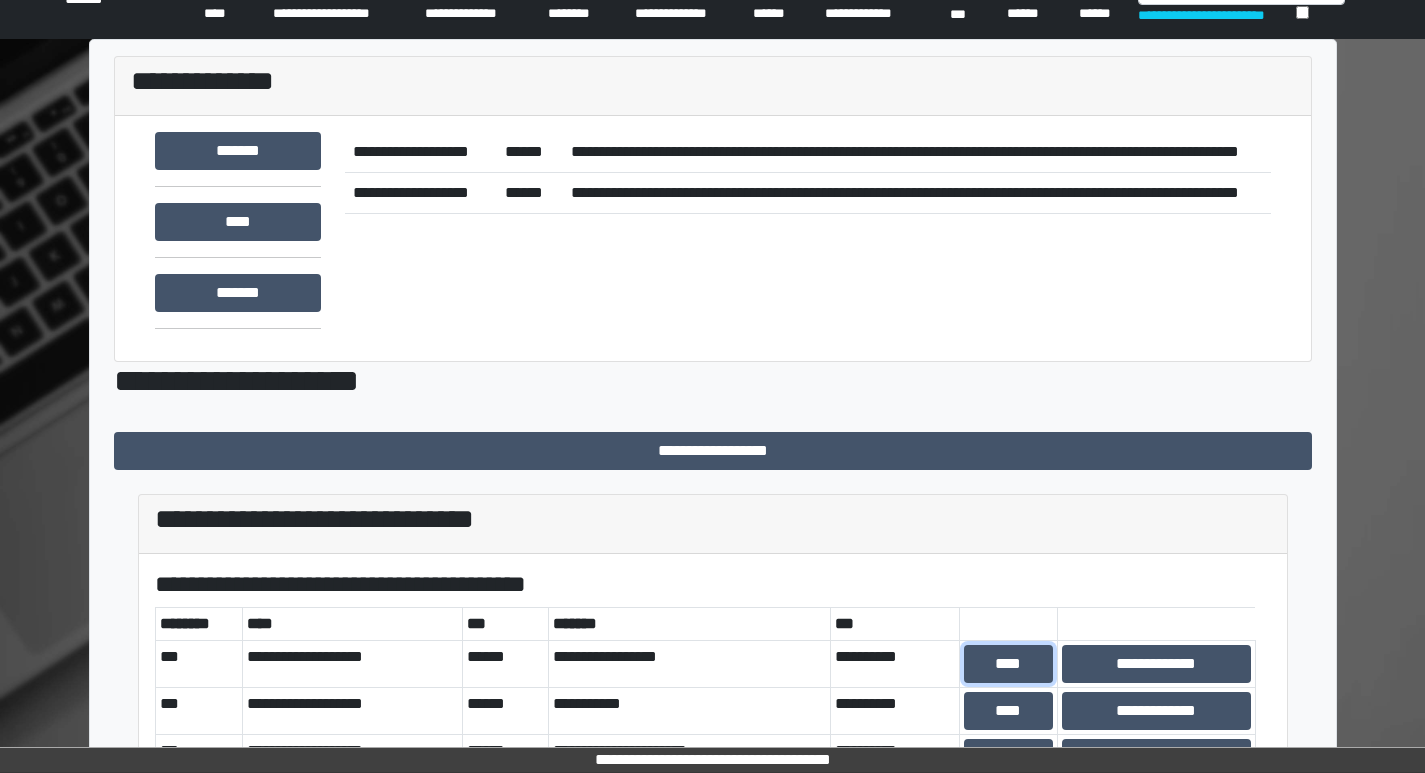 scroll, scrollTop: 0, scrollLeft: 0, axis: both 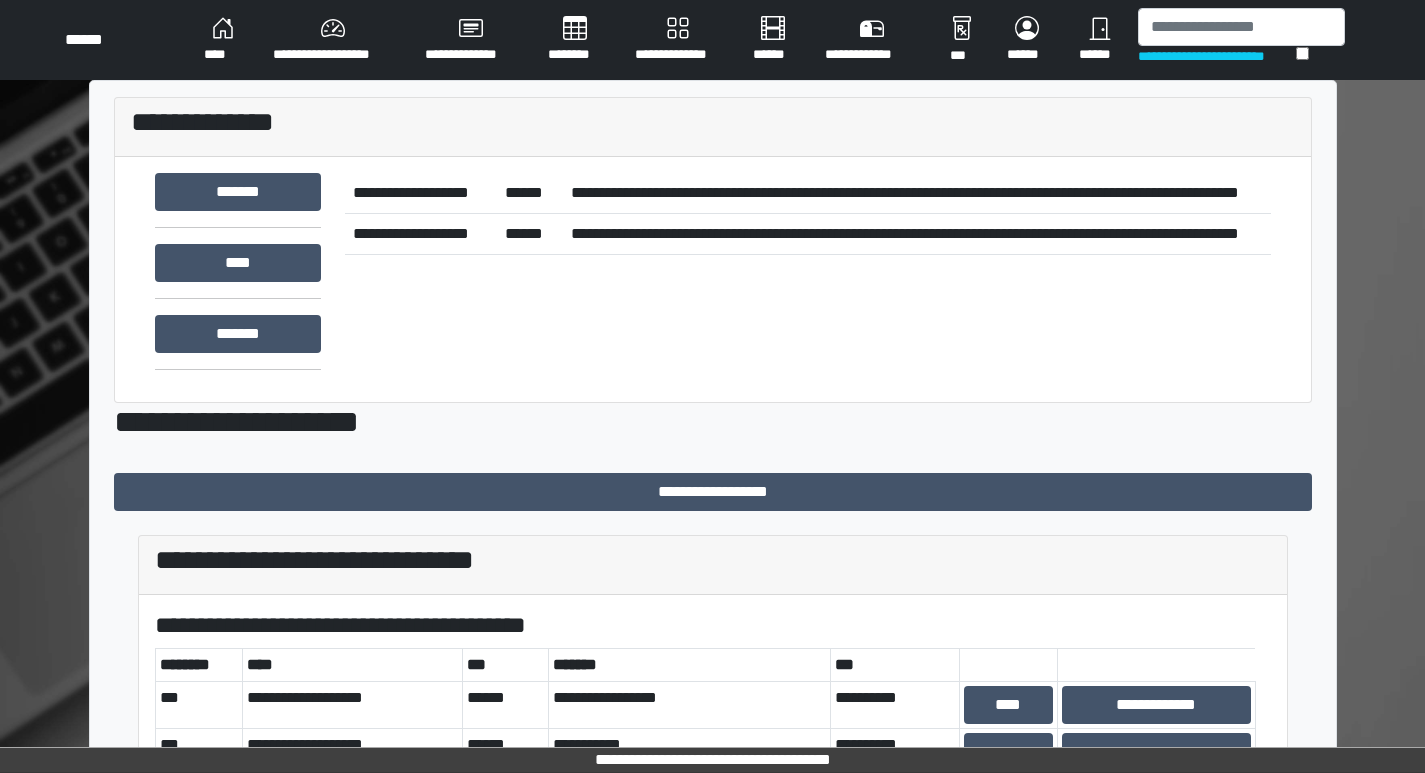 click on "******" at bounding box center [1100, 40] 